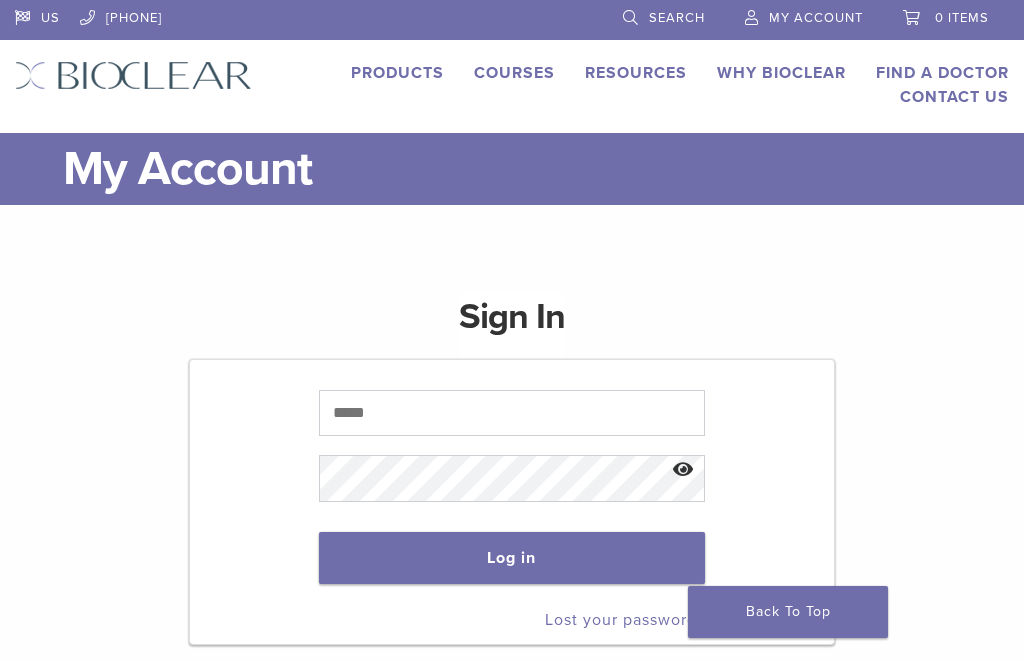 scroll, scrollTop: 0, scrollLeft: 0, axis: both 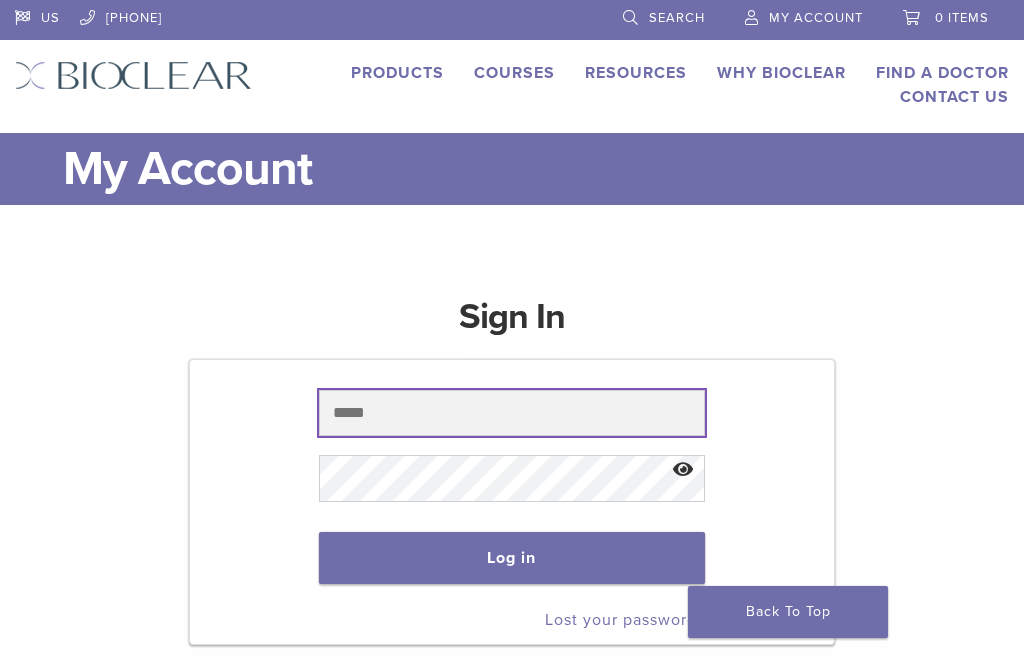 click at bounding box center [512, 413] 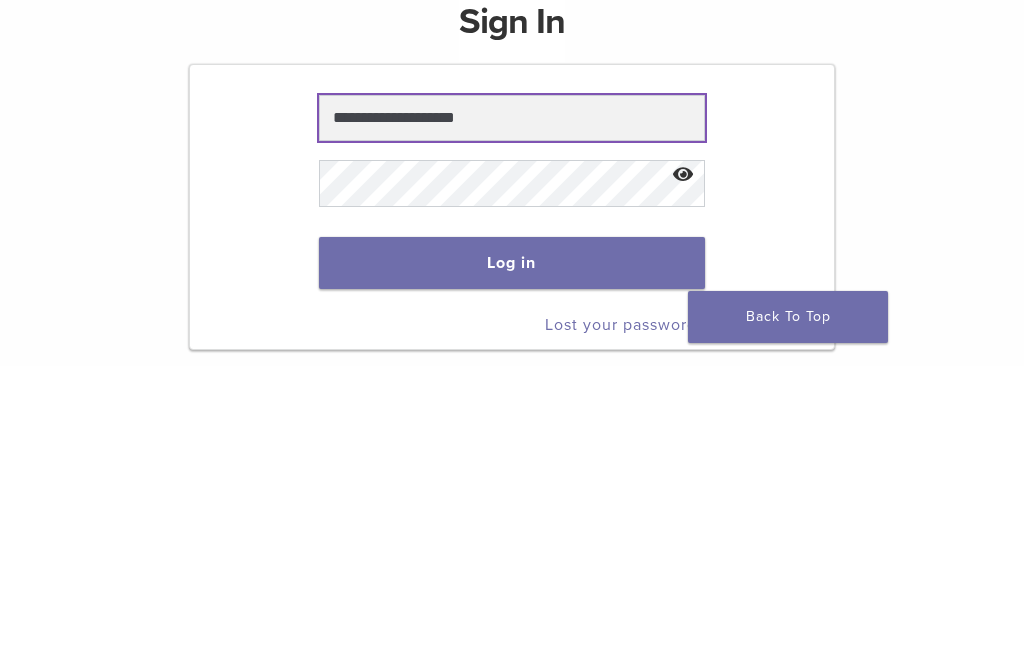 type on "**********" 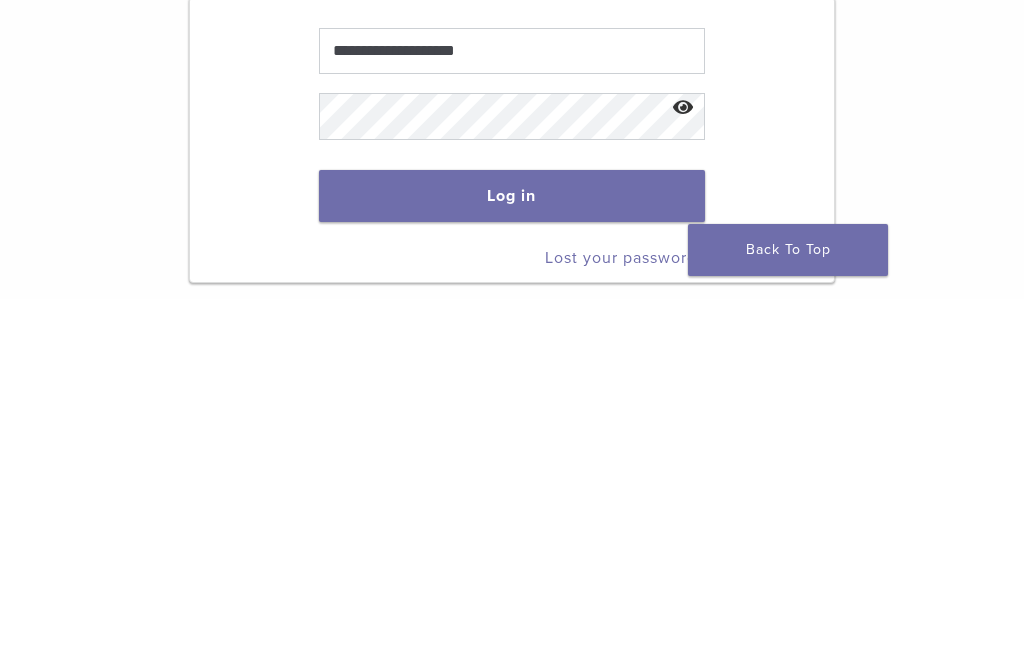click on "Log in" at bounding box center [512, 558] 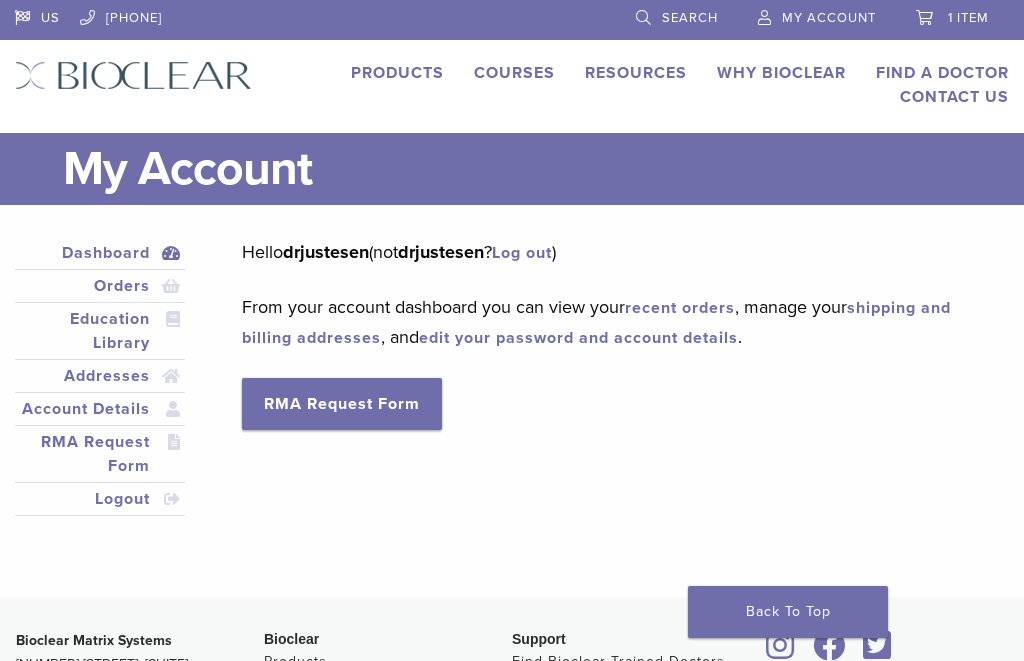 scroll, scrollTop: 0, scrollLeft: 0, axis: both 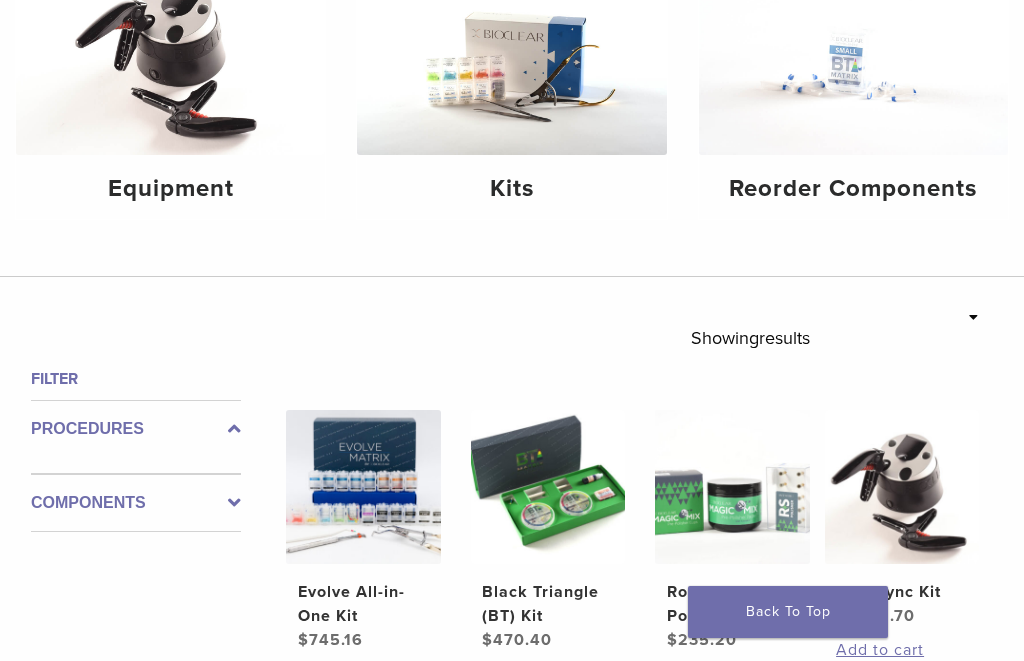 click on "Reorder Components" at bounding box center [853, 189] 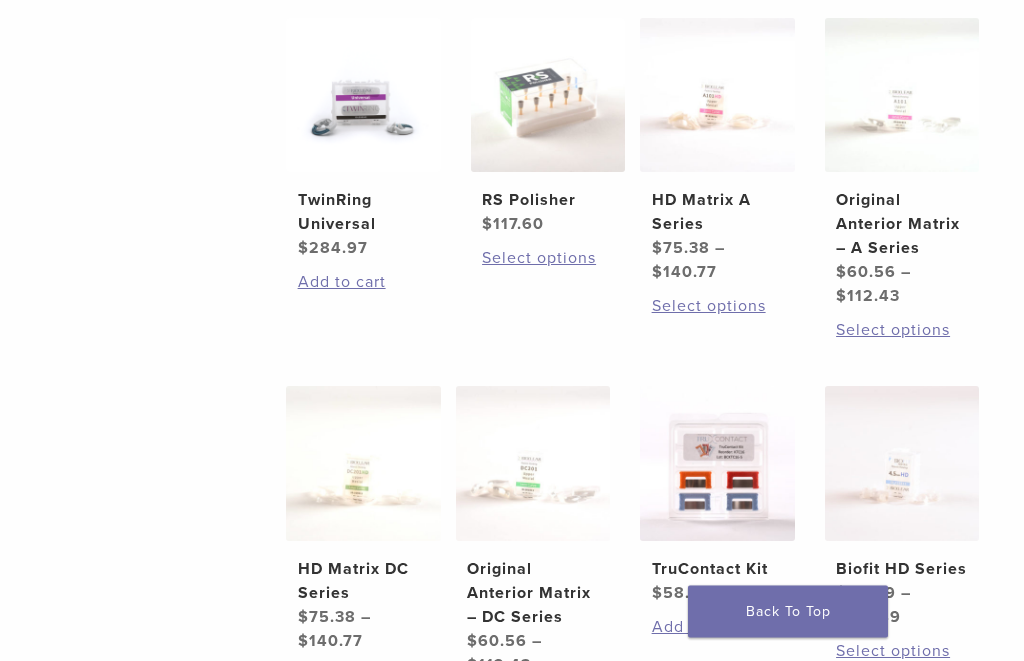 scroll, scrollTop: 836, scrollLeft: 0, axis: vertical 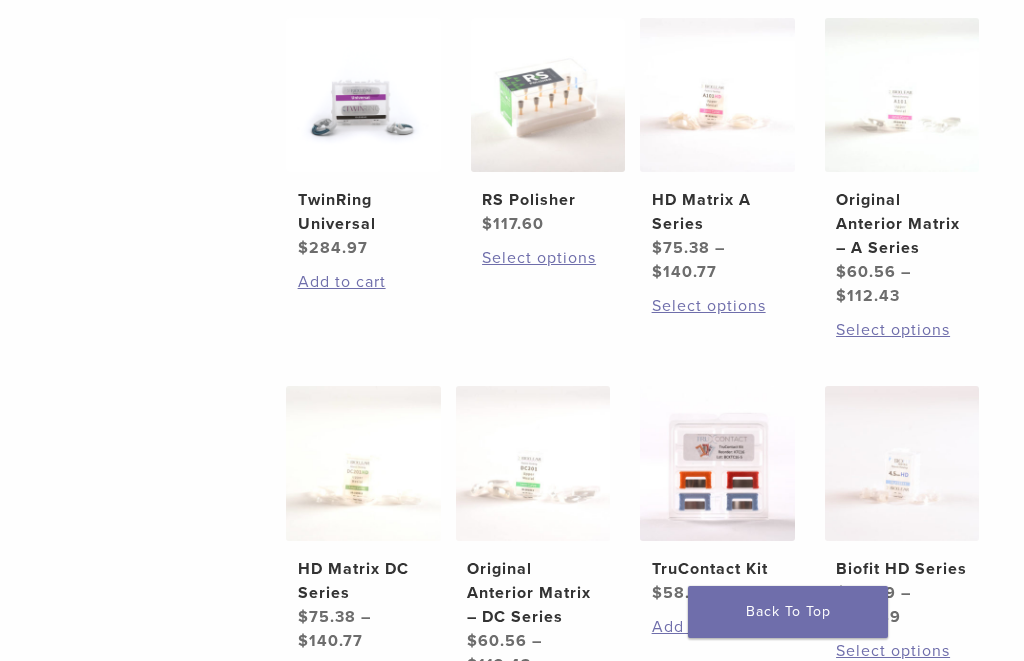 click on "Select options" at bounding box center [901, 330] 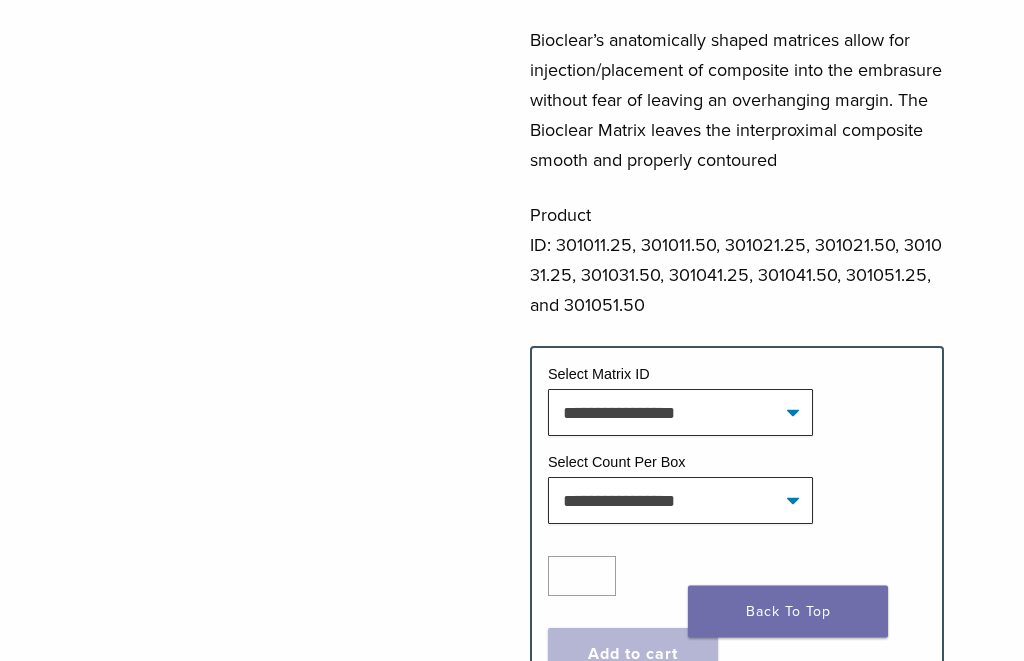 scroll, scrollTop: 764, scrollLeft: 0, axis: vertical 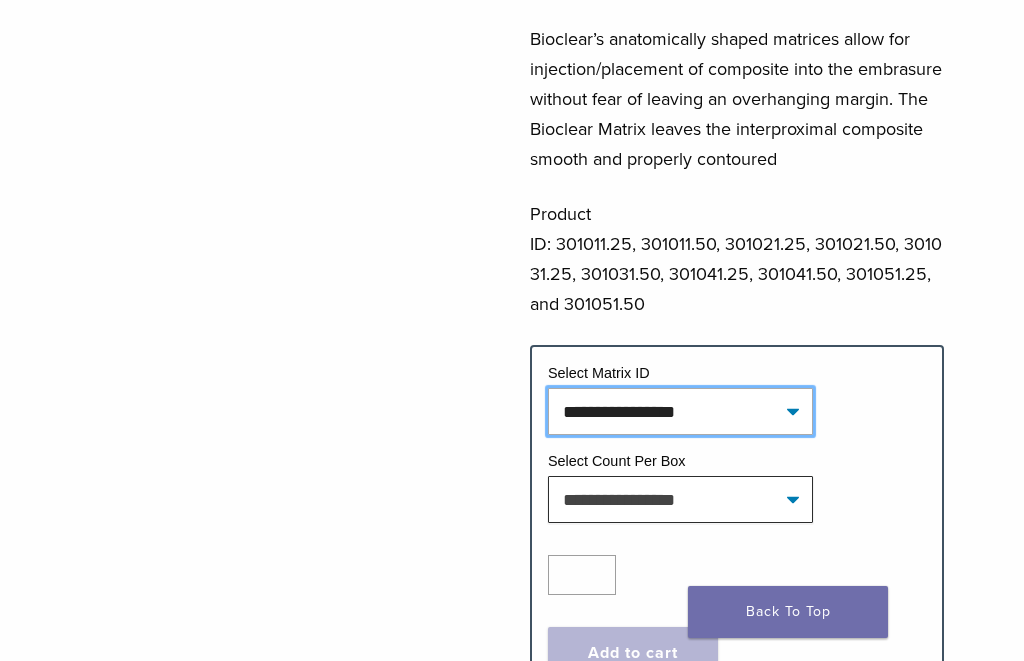 click on "**********" 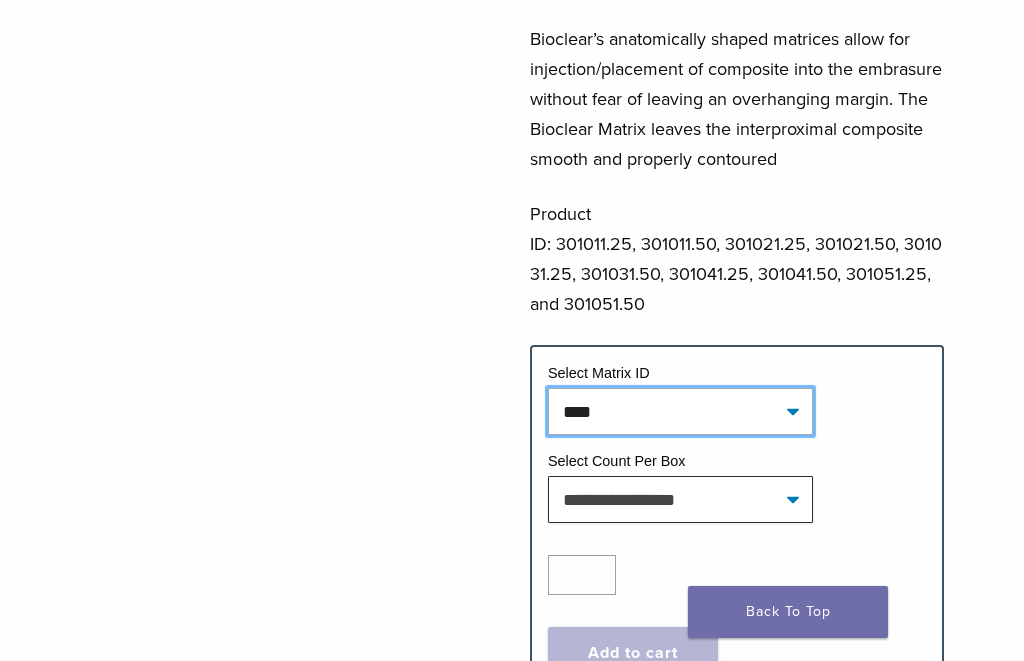 select on "****" 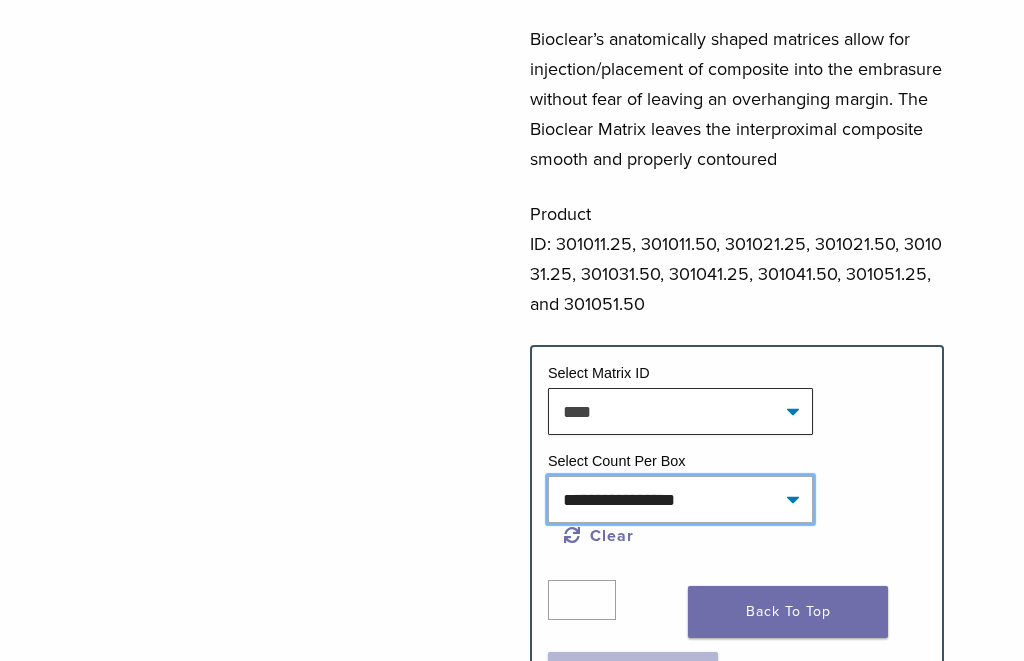 click on "**********" 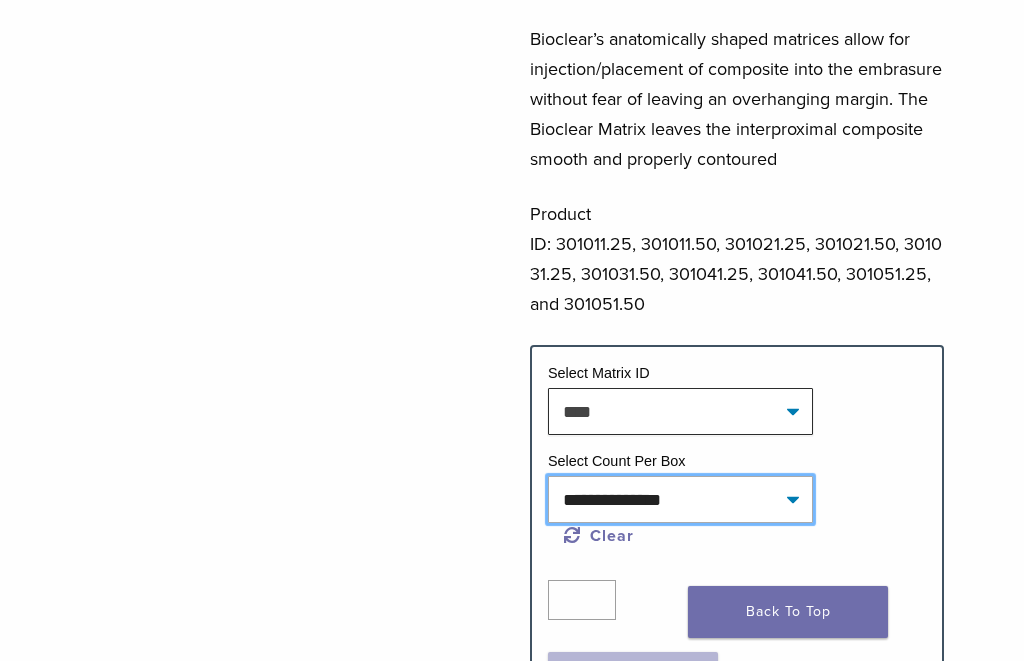 select on "****" 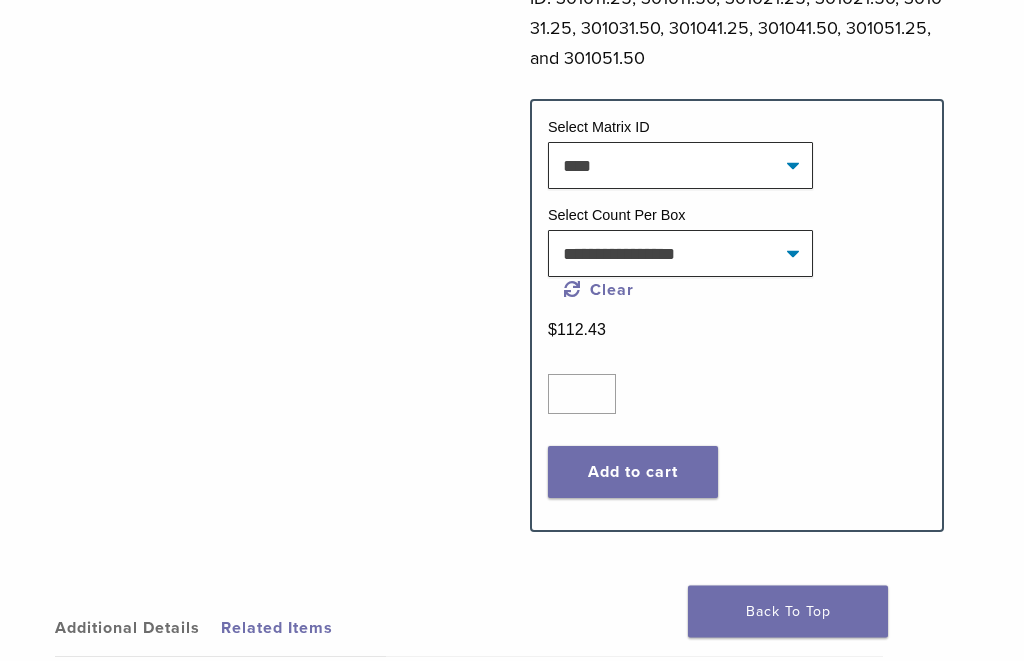 click on "Add to cart" 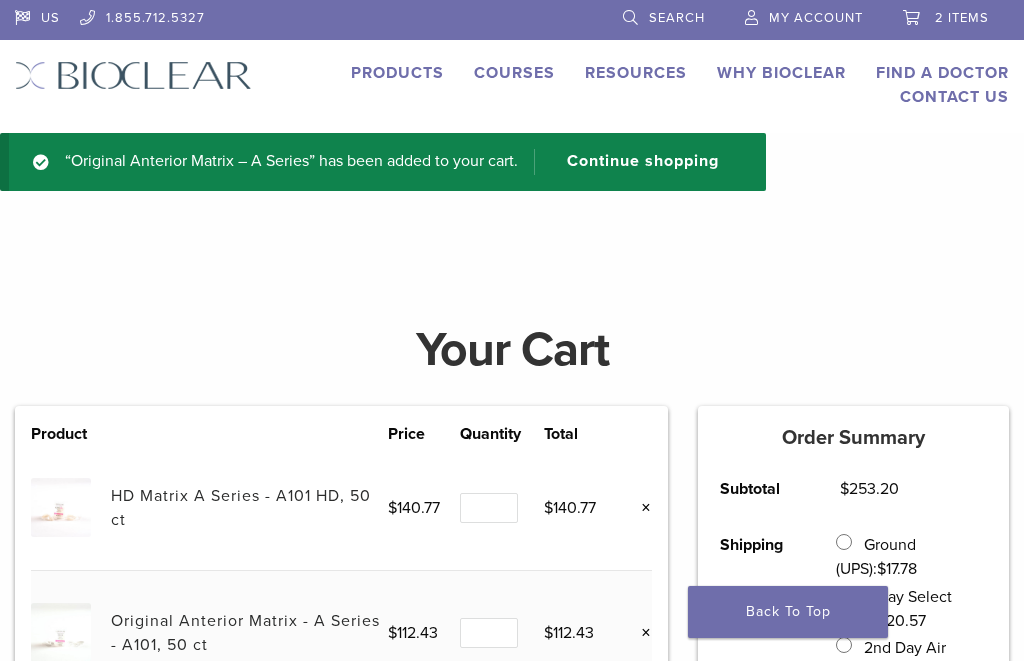 scroll, scrollTop: 0, scrollLeft: 0, axis: both 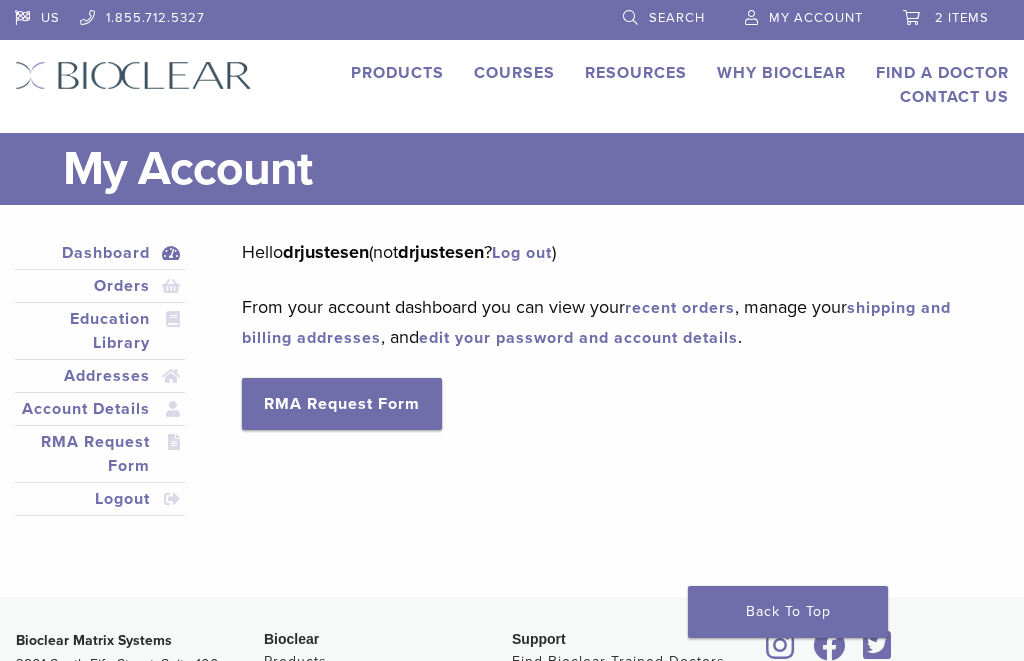 click on "Orders" at bounding box center (100, 286) 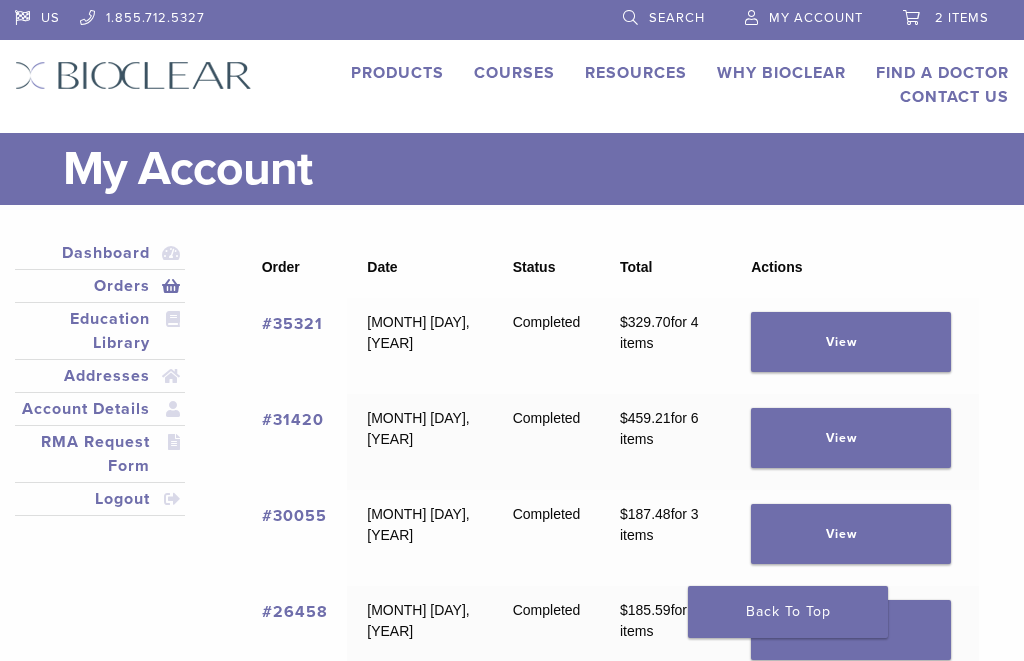 scroll, scrollTop: 0, scrollLeft: 0, axis: both 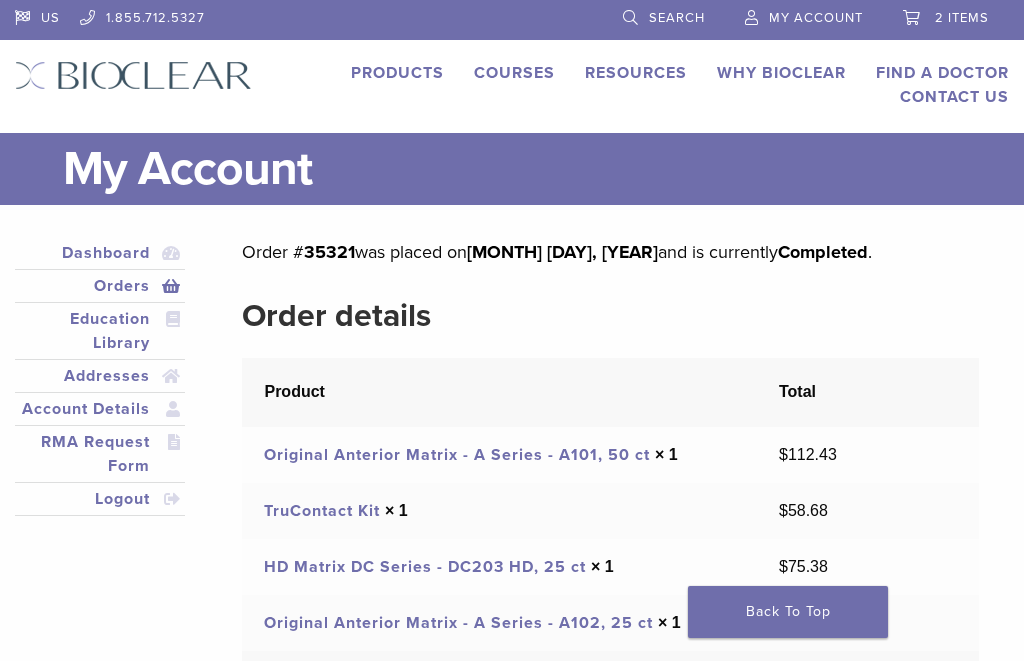 click on "2 items" at bounding box center (962, 18) 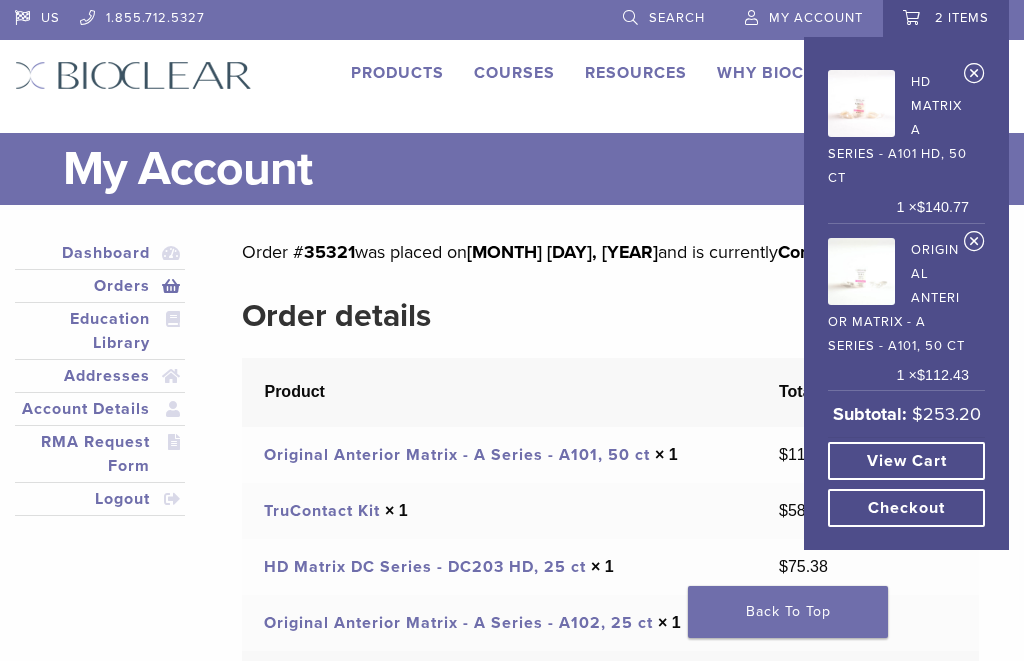 click on "HD Matrix A Series - A101 HD, 50 ct" at bounding box center [898, 127] 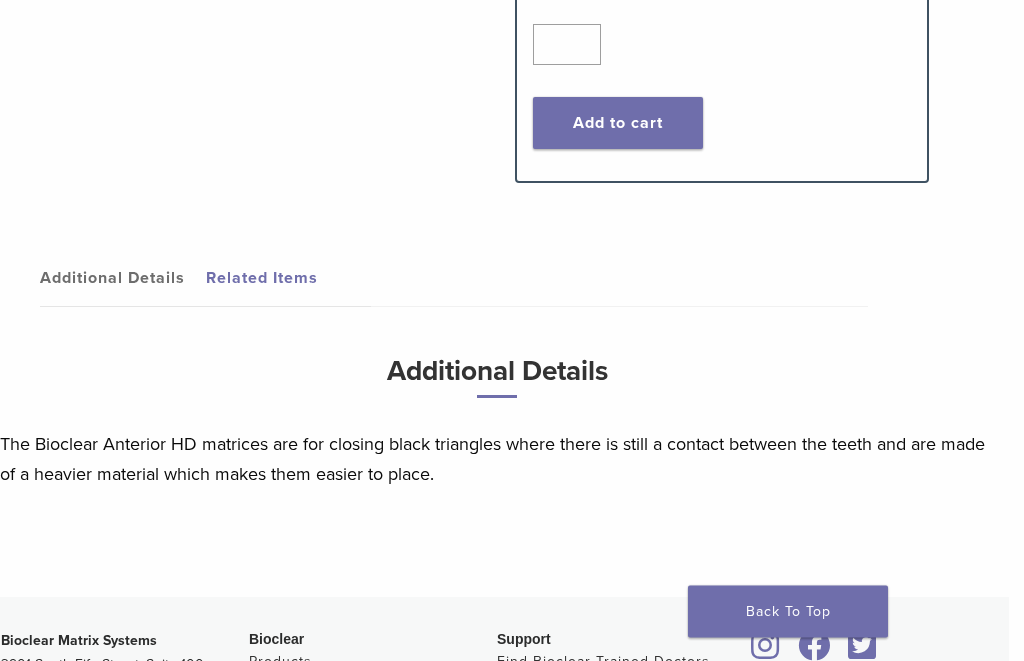 scroll, scrollTop: 1951, scrollLeft: 15, axis: both 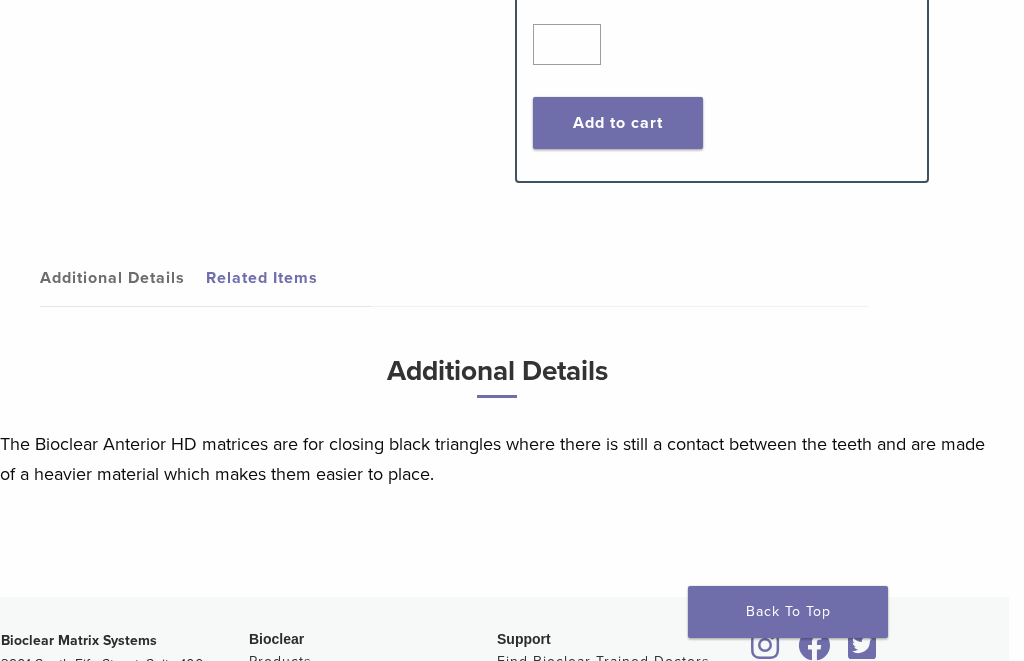 click on "Related Items" at bounding box center [289, 278] 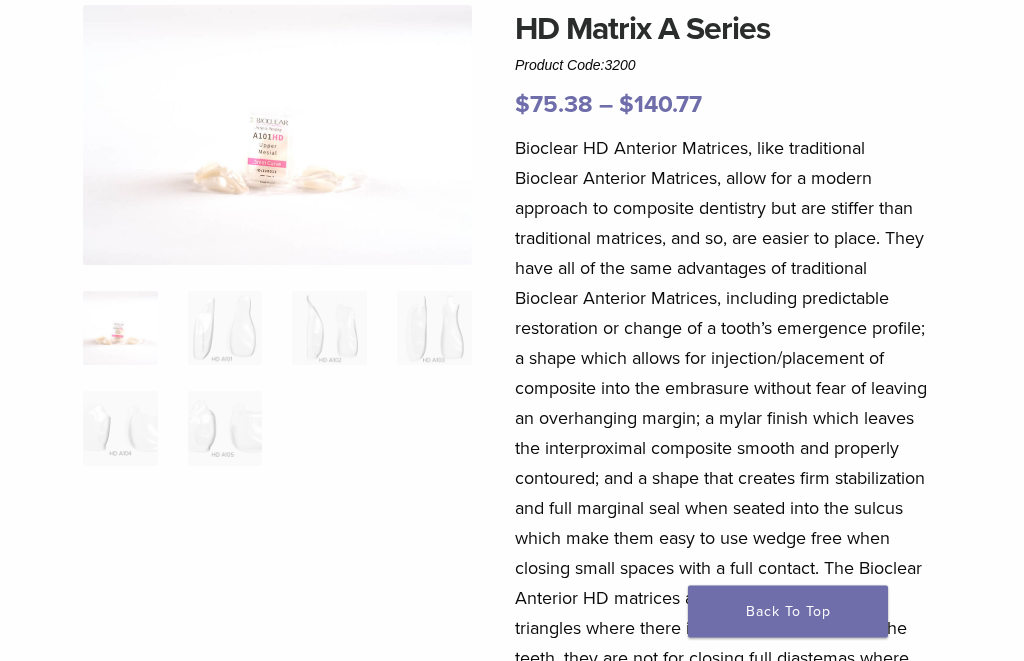 scroll, scrollTop: 0, scrollLeft: 15, axis: horizontal 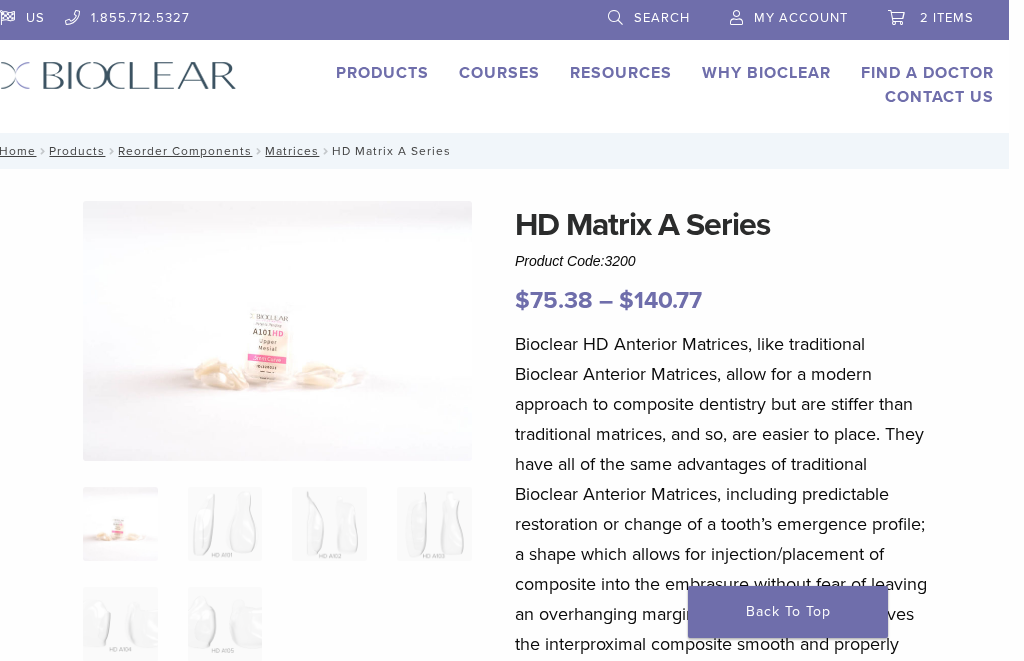 click on "2 items" at bounding box center (947, 18) 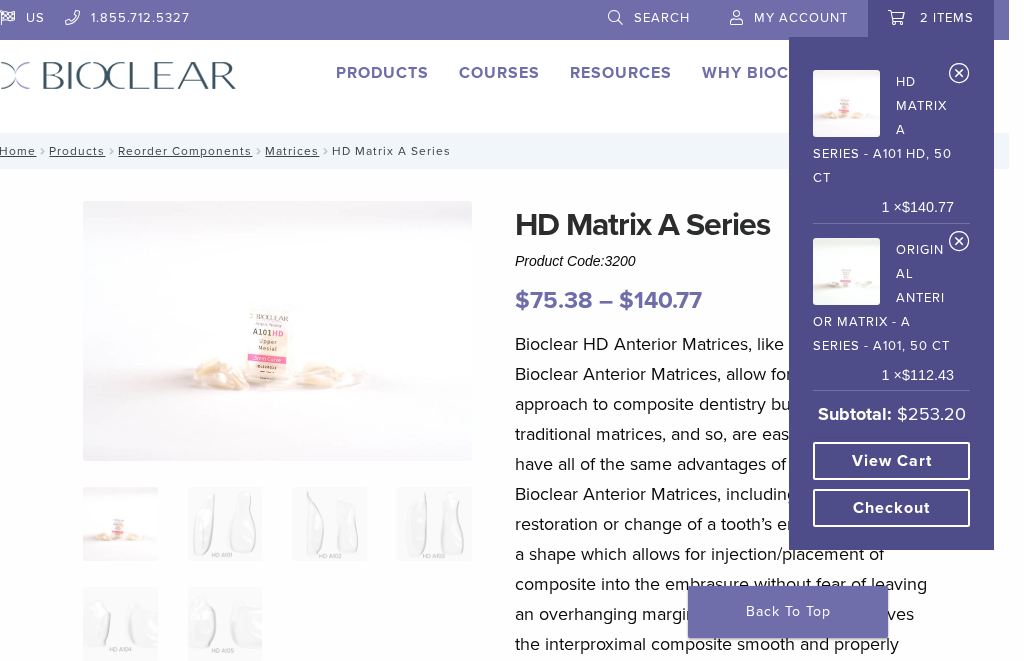 click on "Products" at bounding box center [382, 73] 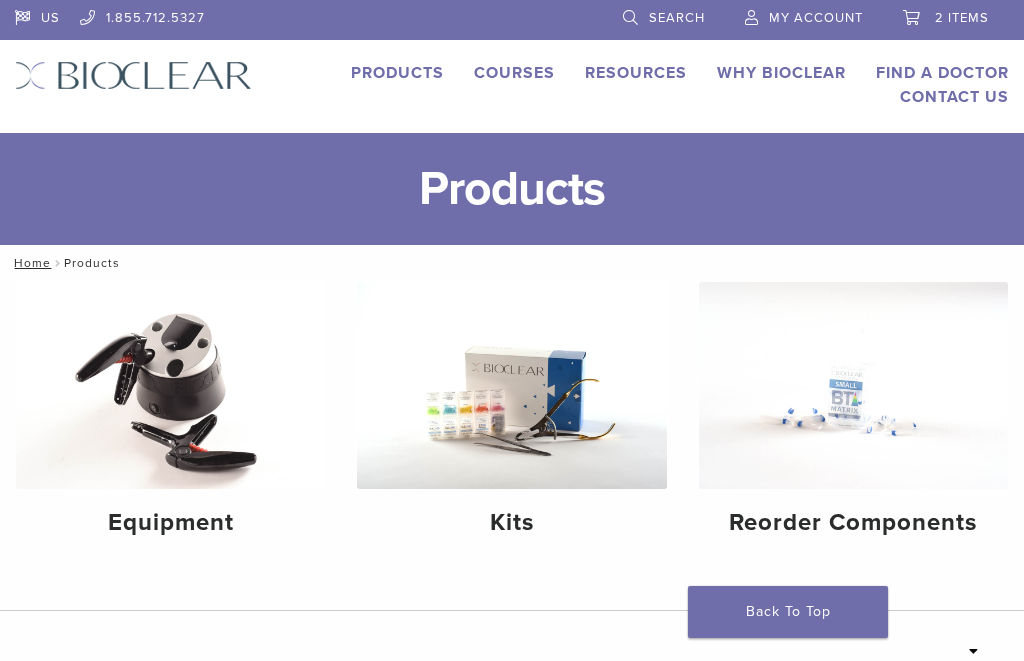 scroll, scrollTop: 55, scrollLeft: 0, axis: vertical 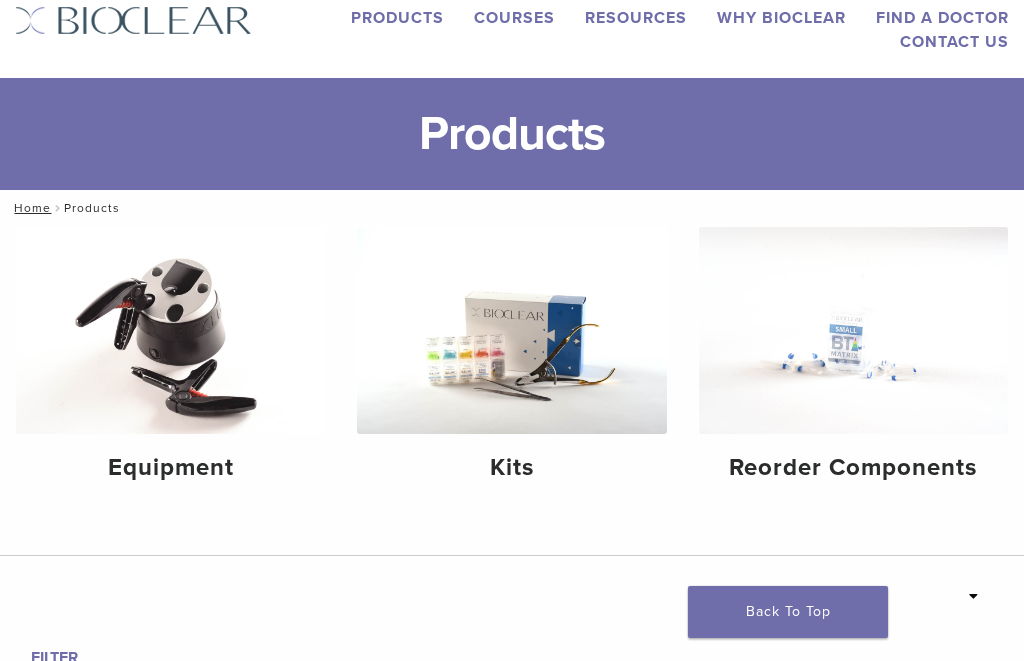 click on "Reorder Components" at bounding box center [853, 468] 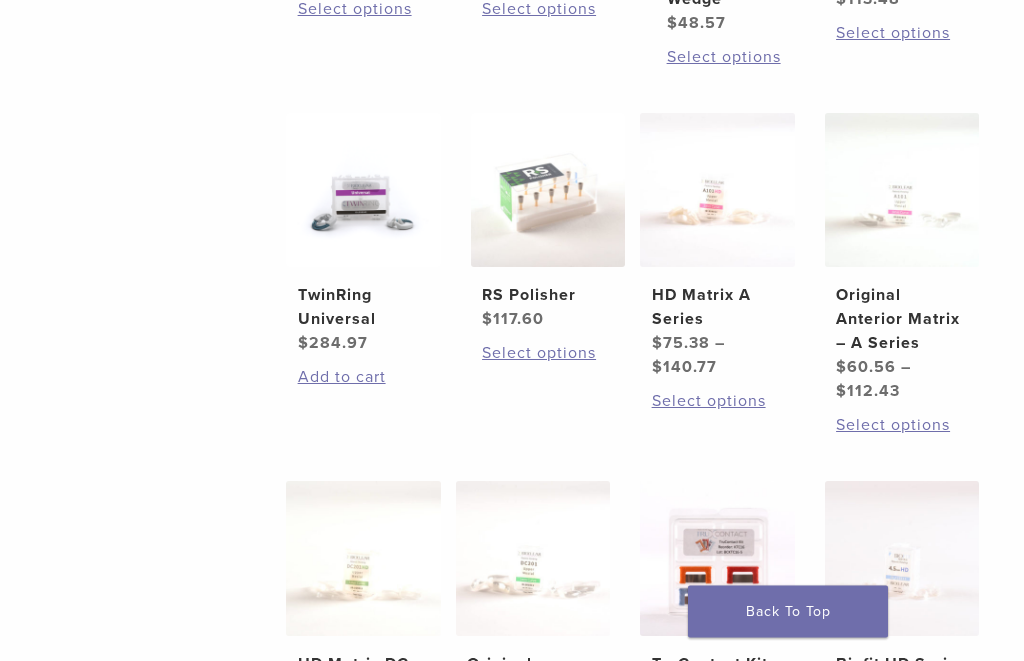 scroll, scrollTop: 741, scrollLeft: 0, axis: vertical 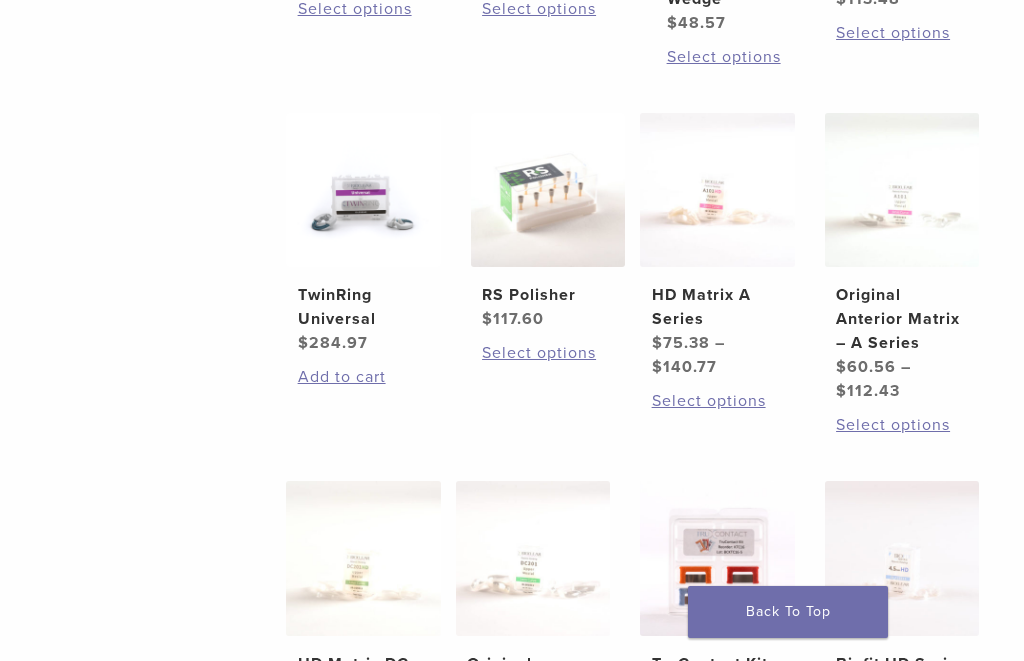 click on "HD Matrix A Series" at bounding box center [717, 307] 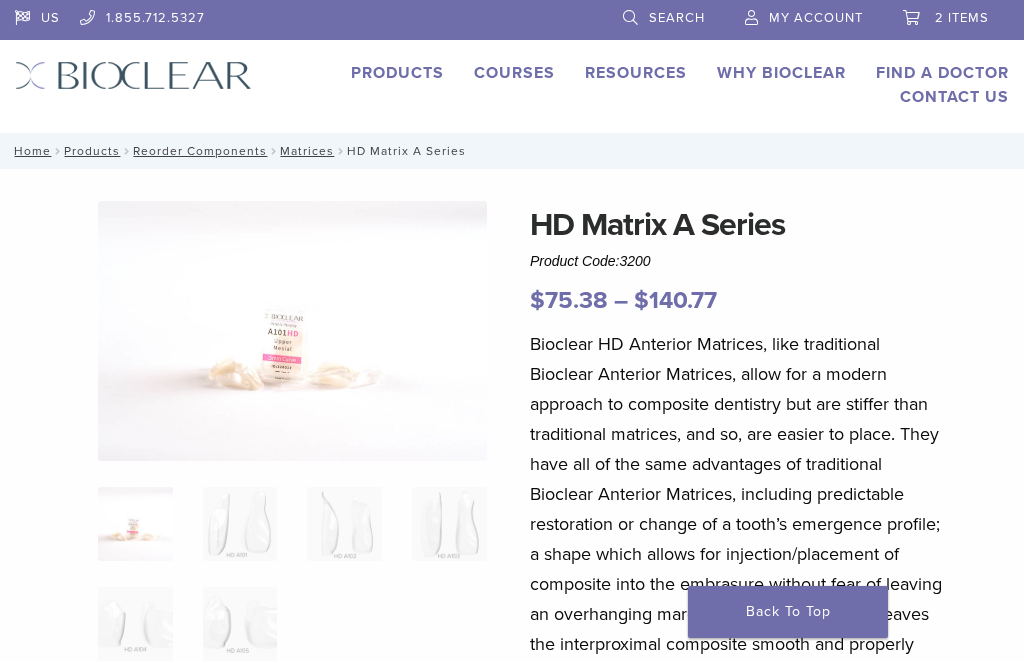 scroll, scrollTop: 0, scrollLeft: 0, axis: both 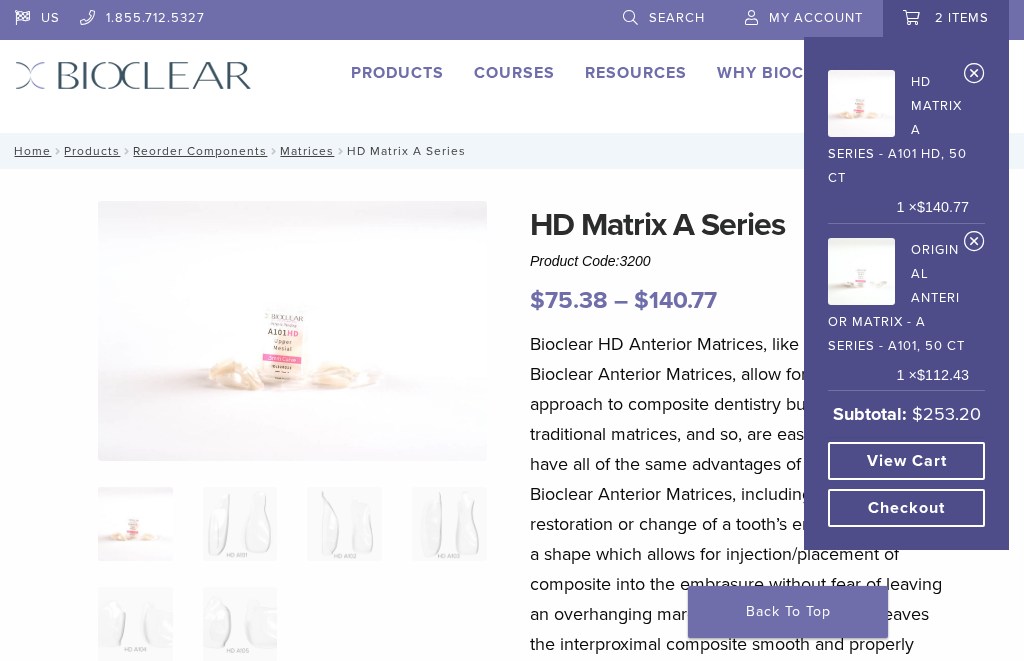 click on "Checkout" at bounding box center [906, 508] 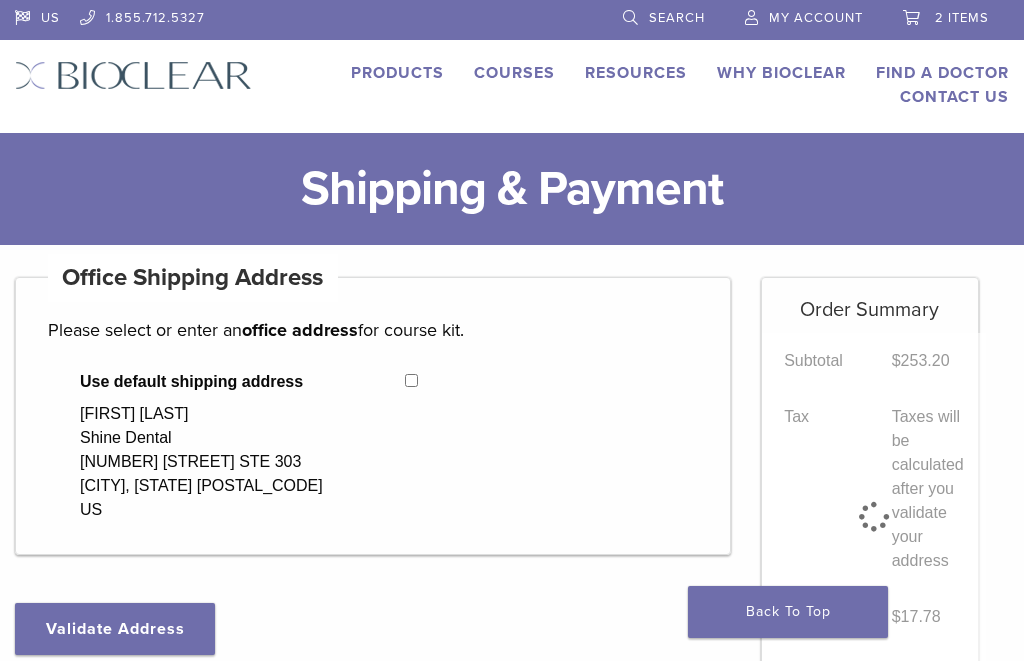 select on "**" 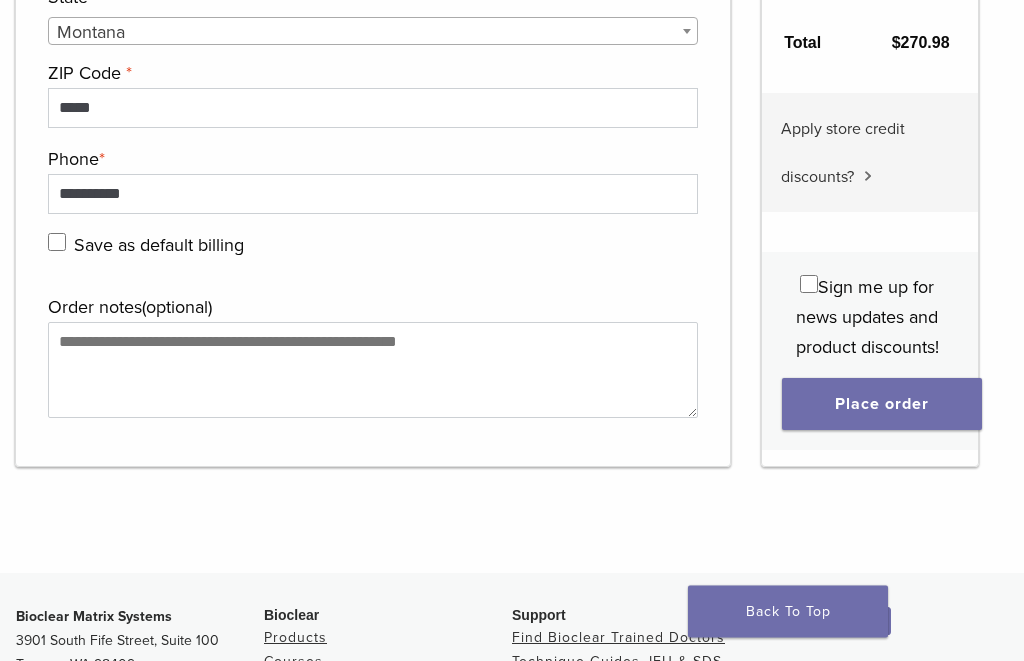 scroll, scrollTop: 2100, scrollLeft: 0, axis: vertical 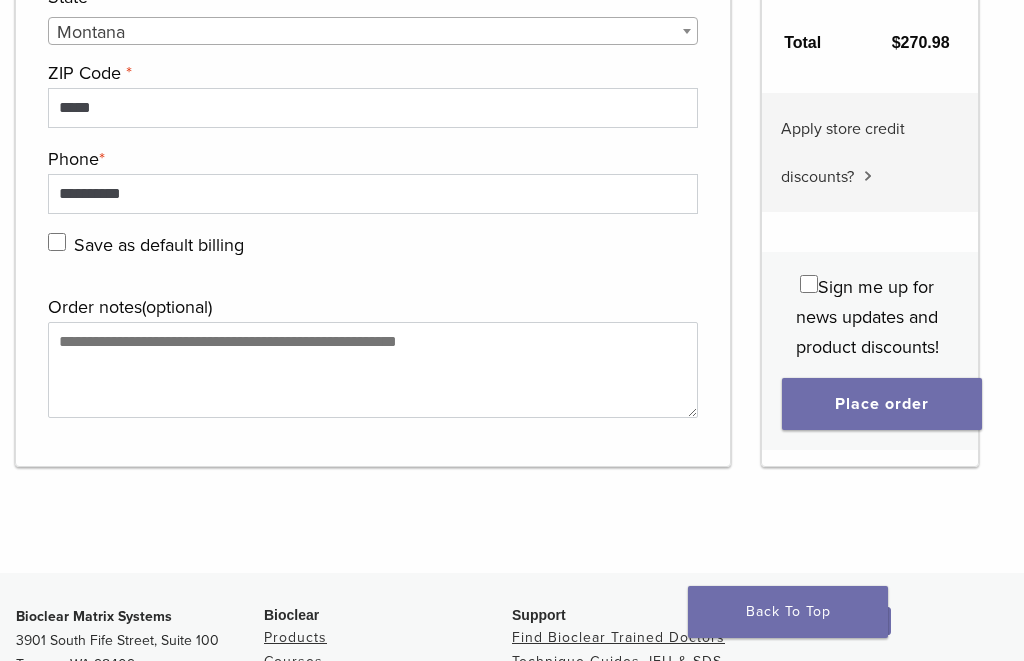 click on "Place order" at bounding box center [882, 404] 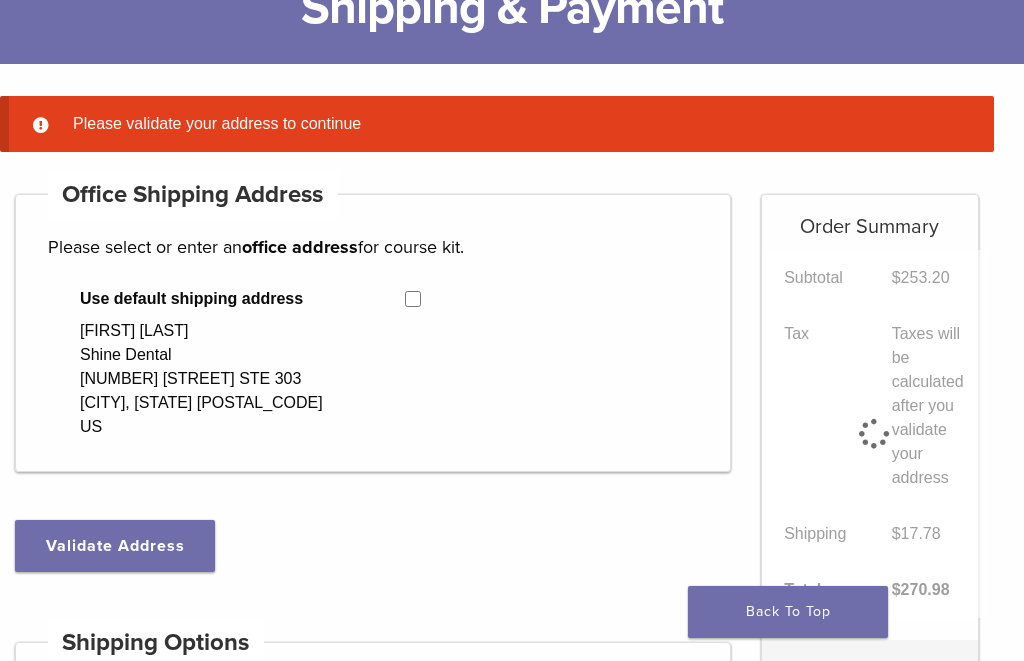 scroll, scrollTop: 178, scrollLeft: 0, axis: vertical 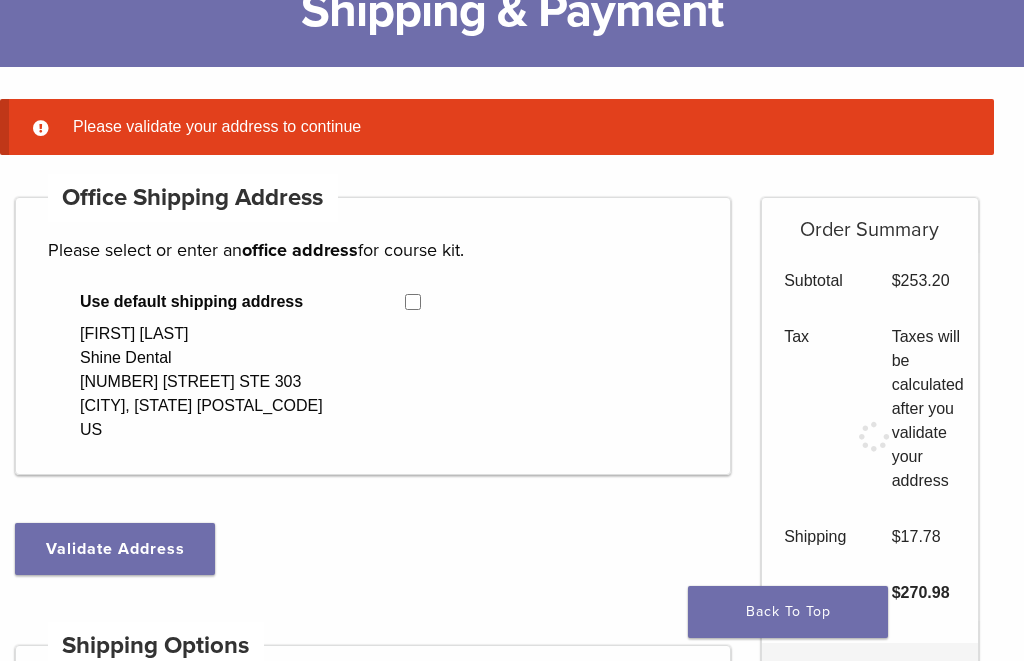 click on "Validate Address" at bounding box center [115, 549] 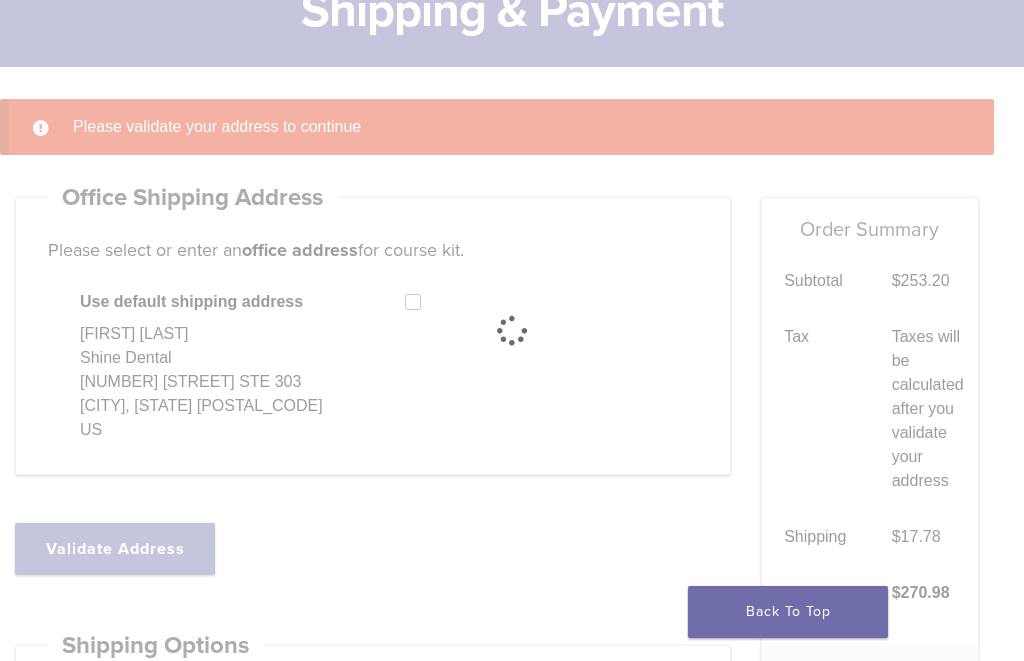 select on "**" 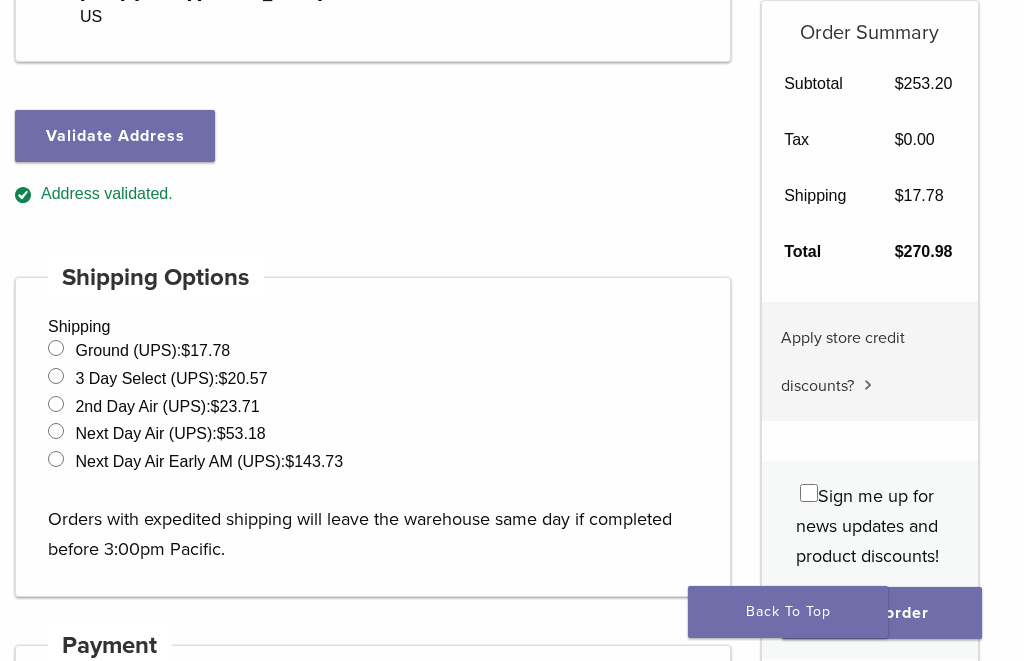 scroll, scrollTop: 540, scrollLeft: 0, axis: vertical 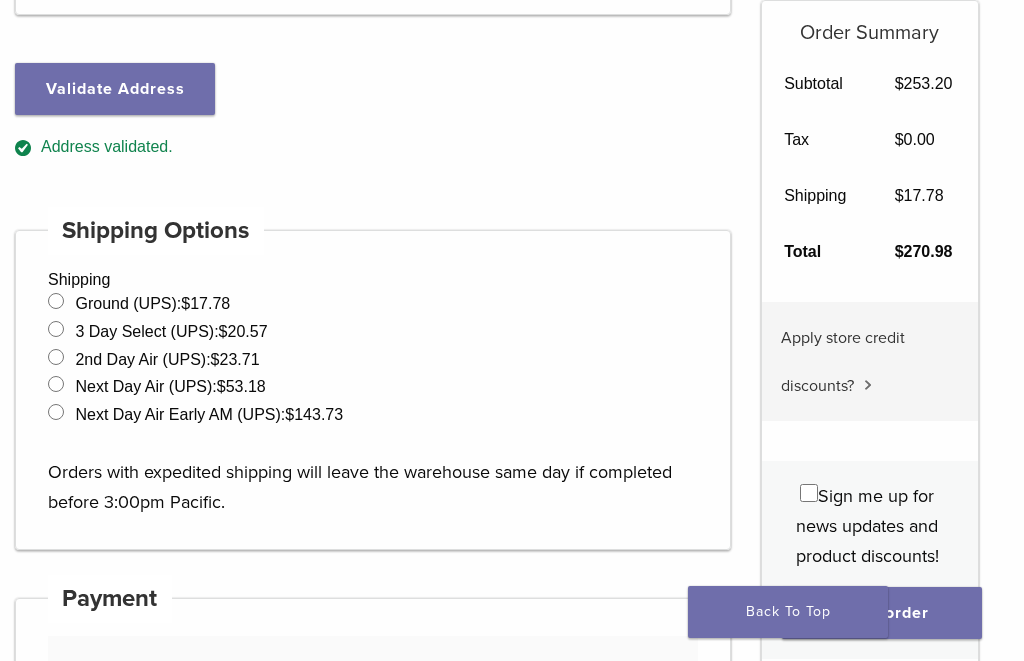 click on "Place order" at bounding box center (882, 613) 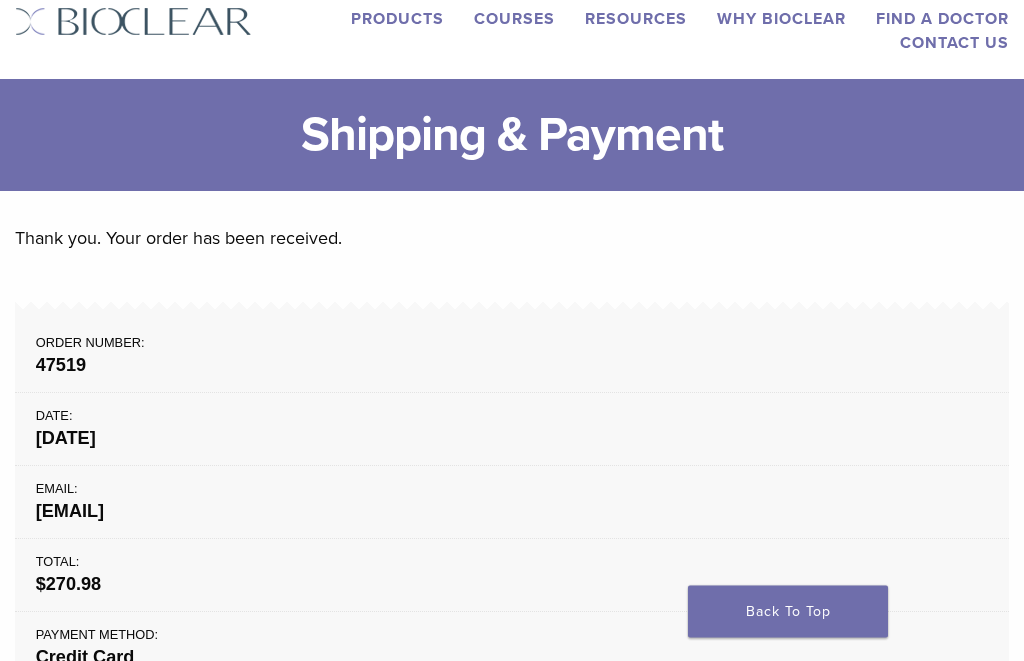 scroll, scrollTop: 0, scrollLeft: 0, axis: both 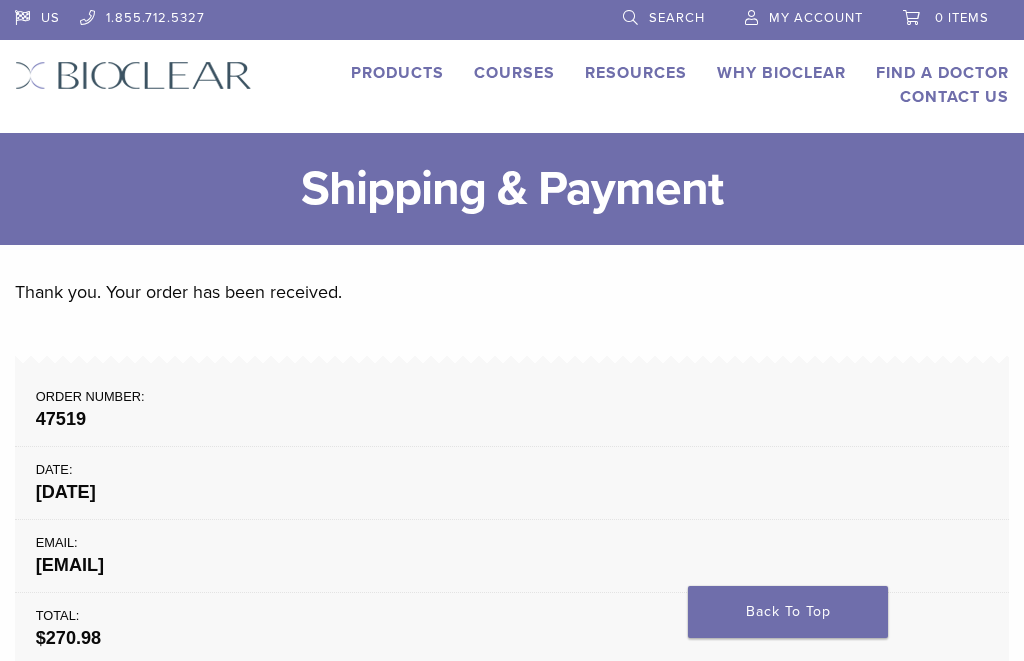 click on "My Account" at bounding box center [816, 18] 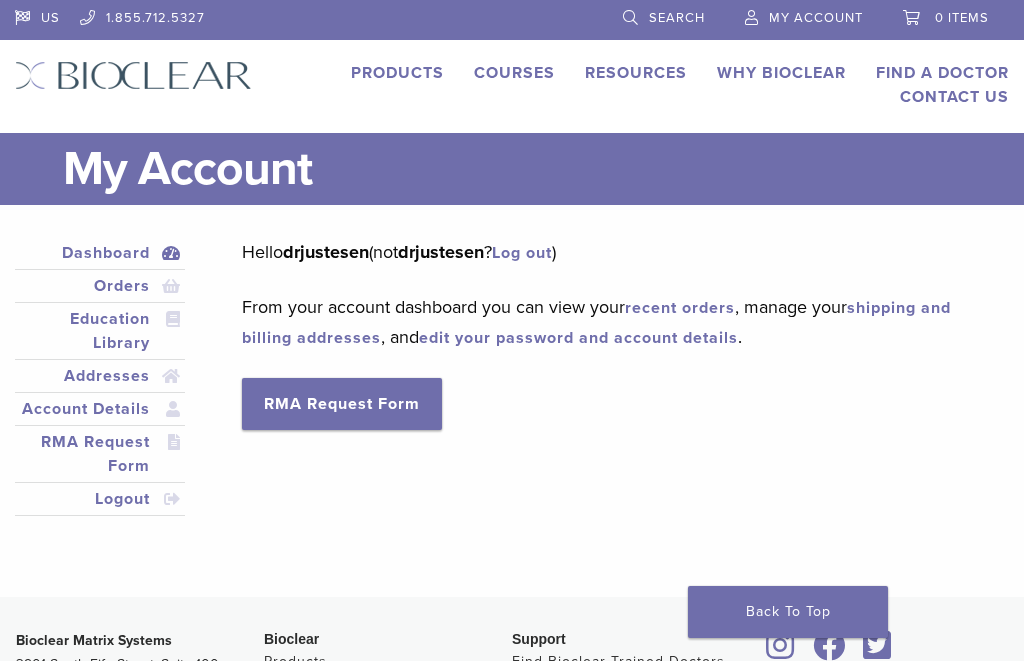scroll, scrollTop: 0, scrollLeft: 0, axis: both 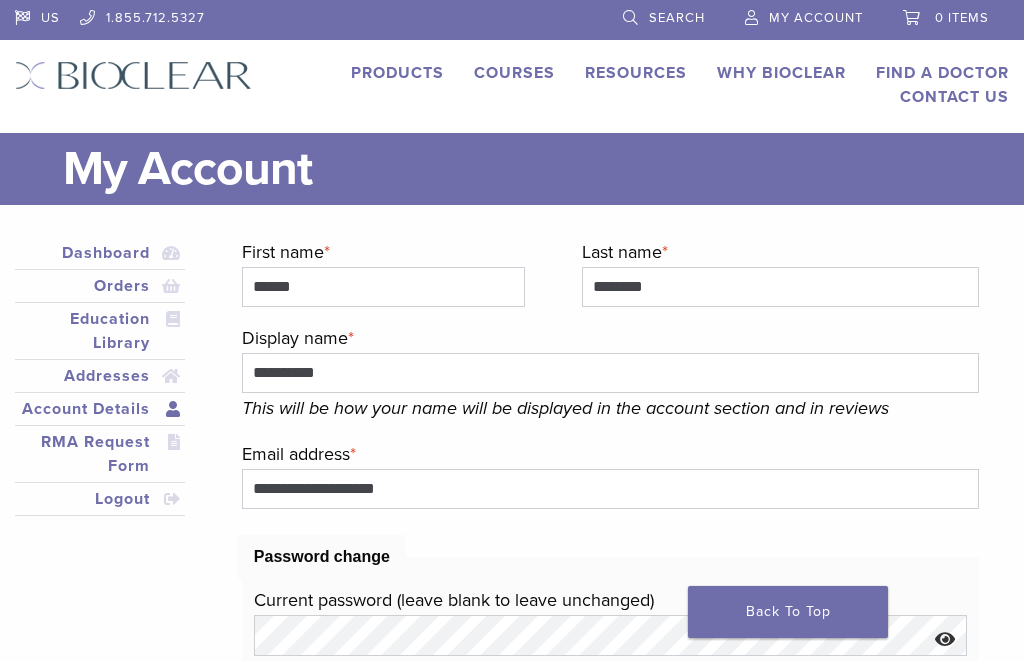 click on "Dashboard" at bounding box center [100, 253] 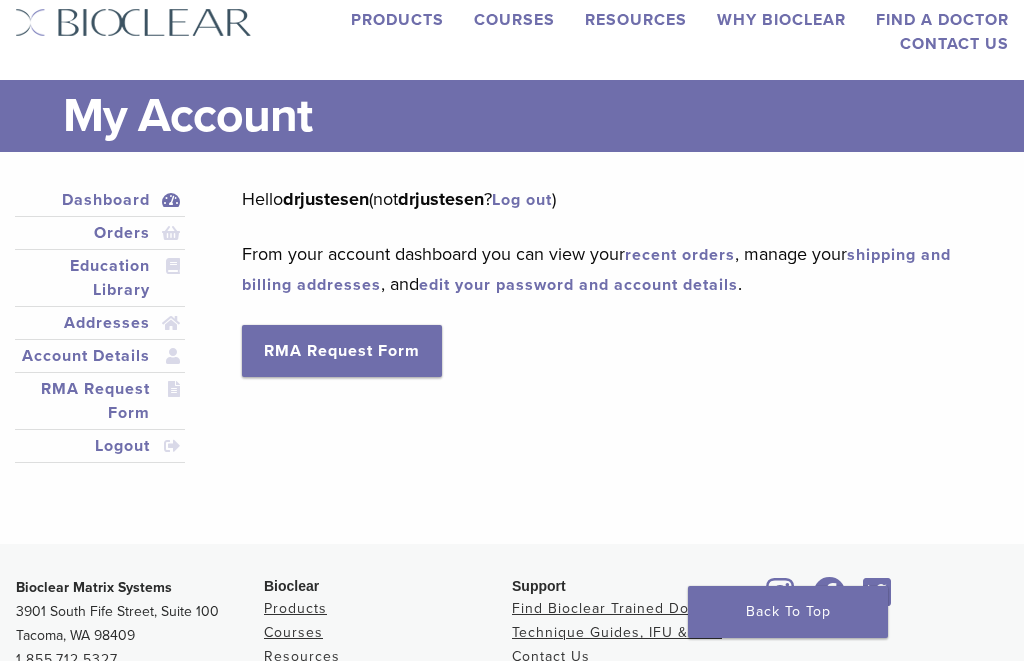 scroll, scrollTop: 0, scrollLeft: 0, axis: both 